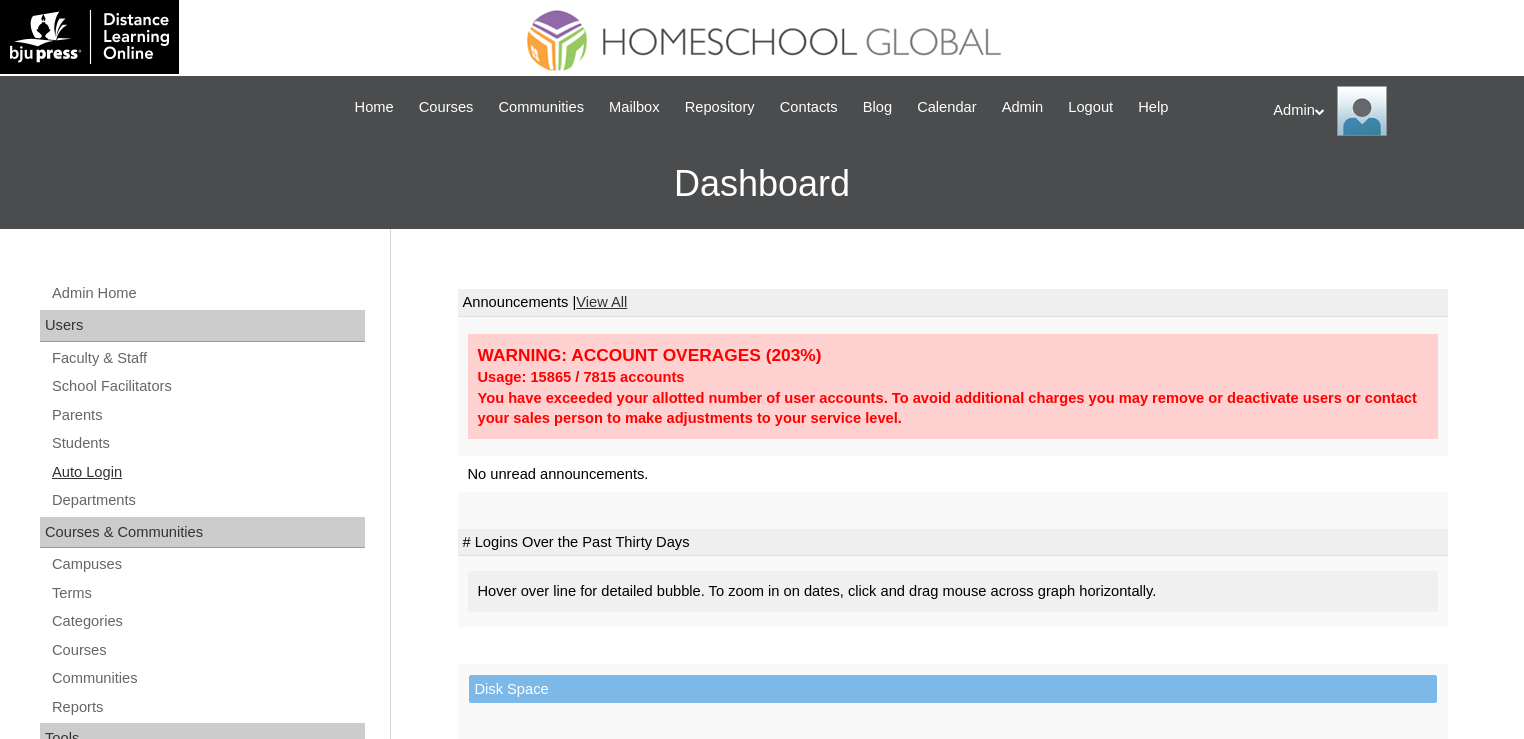 scroll, scrollTop: 0, scrollLeft: 0, axis: both 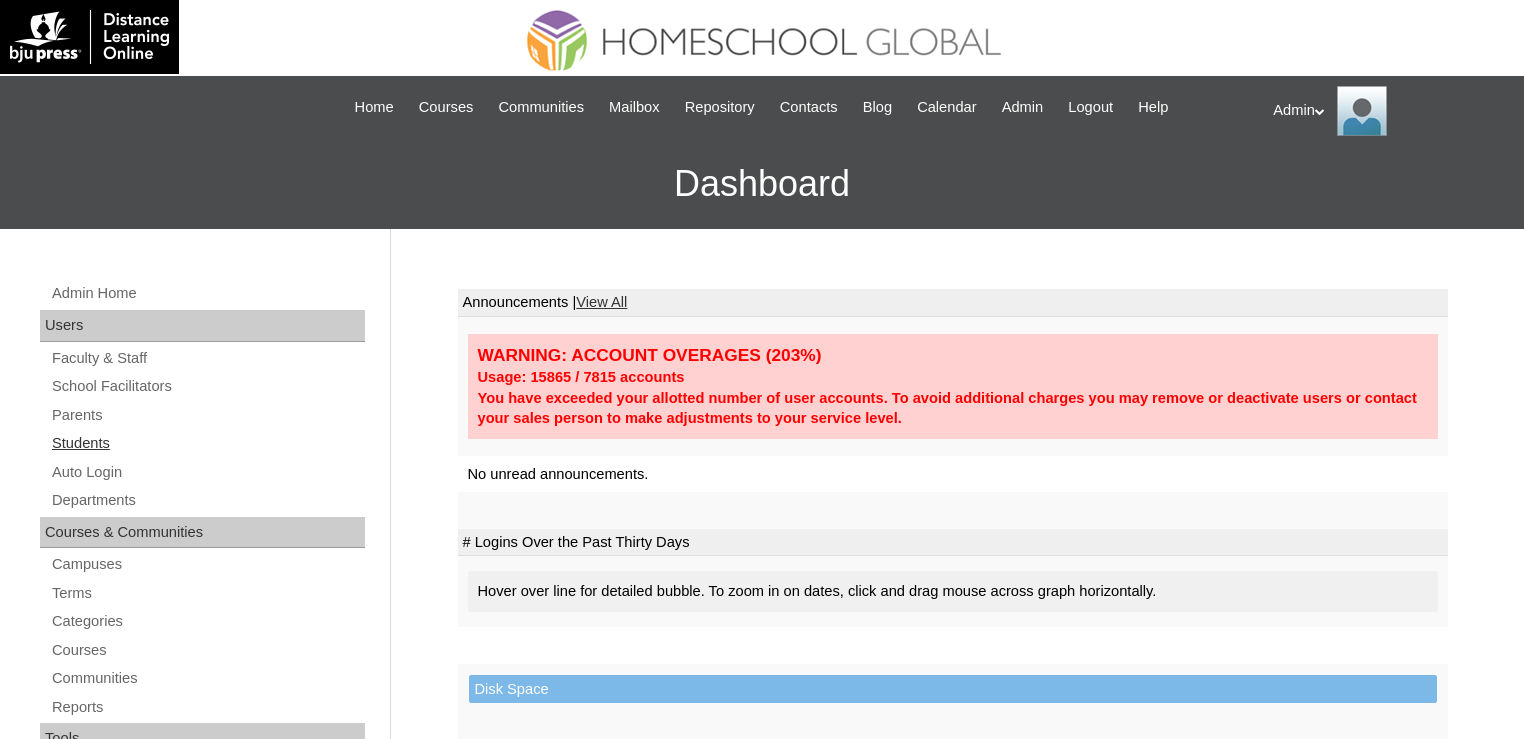click on "Students" at bounding box center [207, 443] 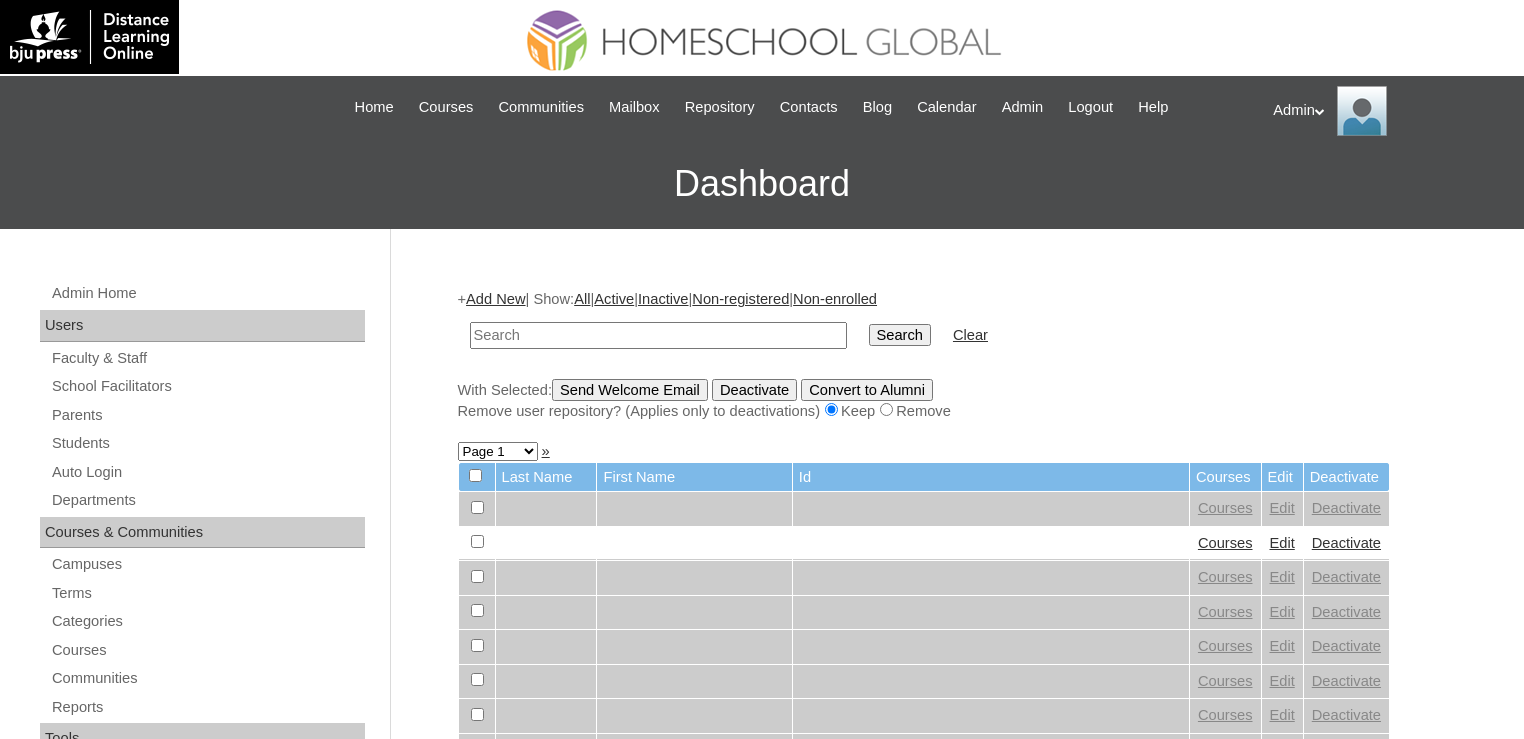 scroll, scrollTop: 0, scrollLeft: 0, axis: both 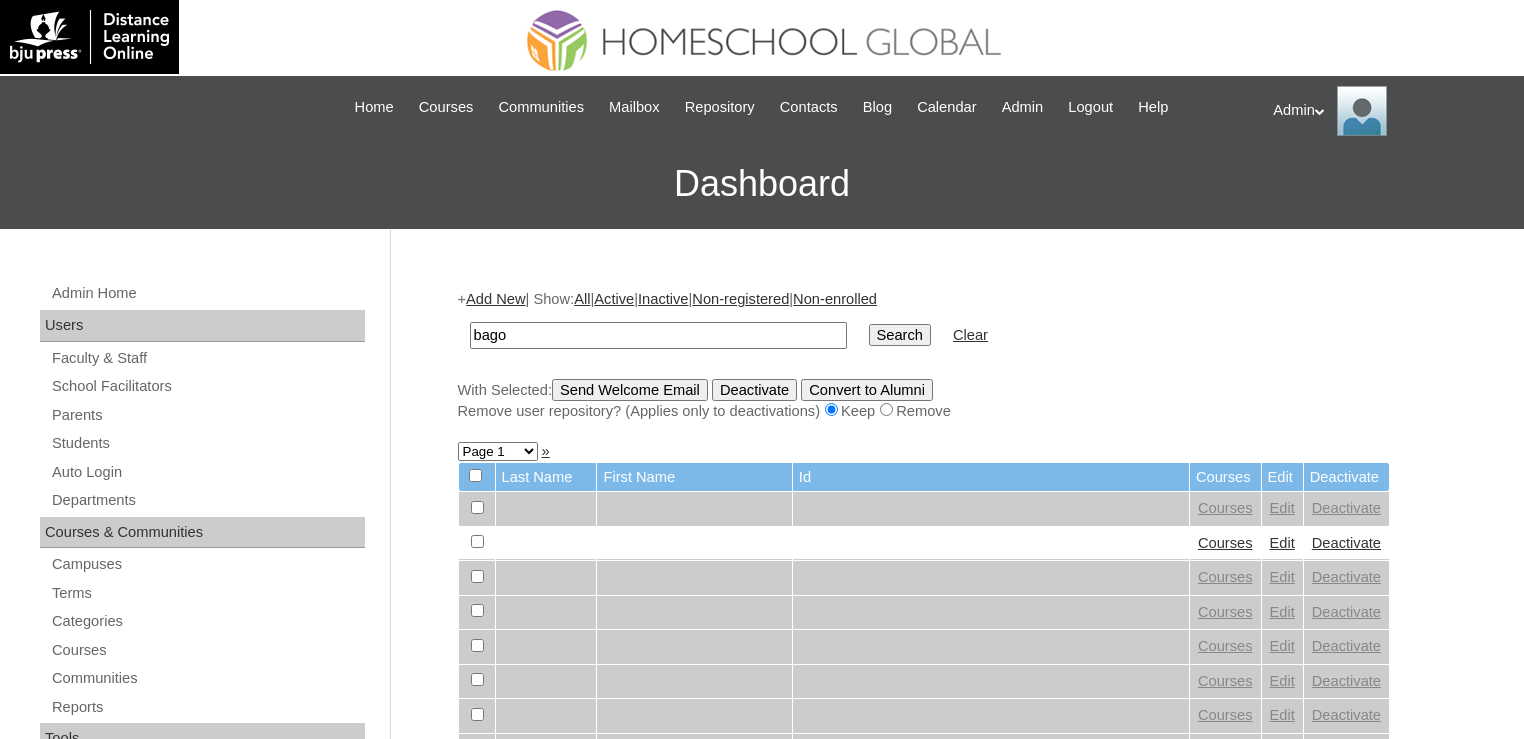 type on "[LOCATION]" 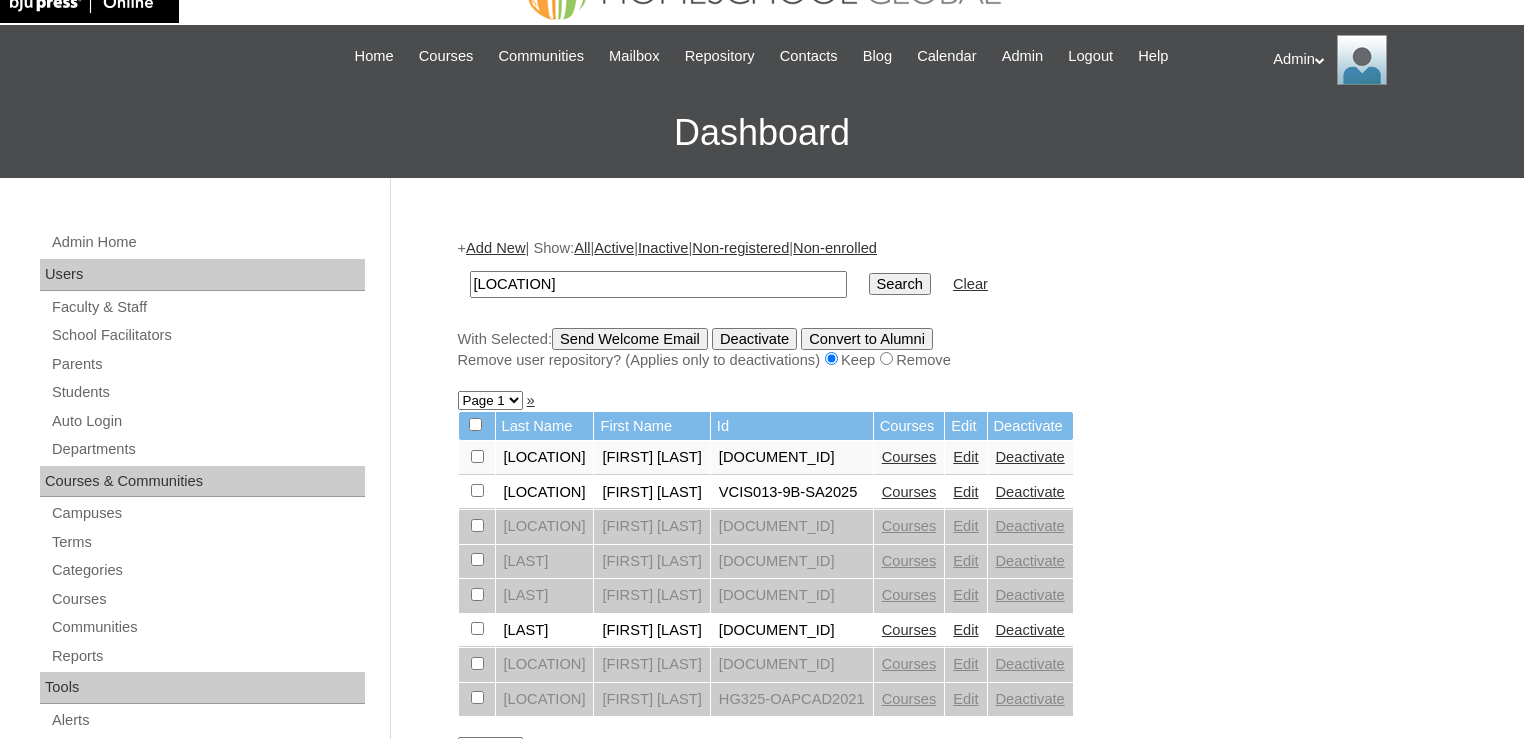 scroll, scrollTop: 48, scrollLeft: 0, axis: vertical 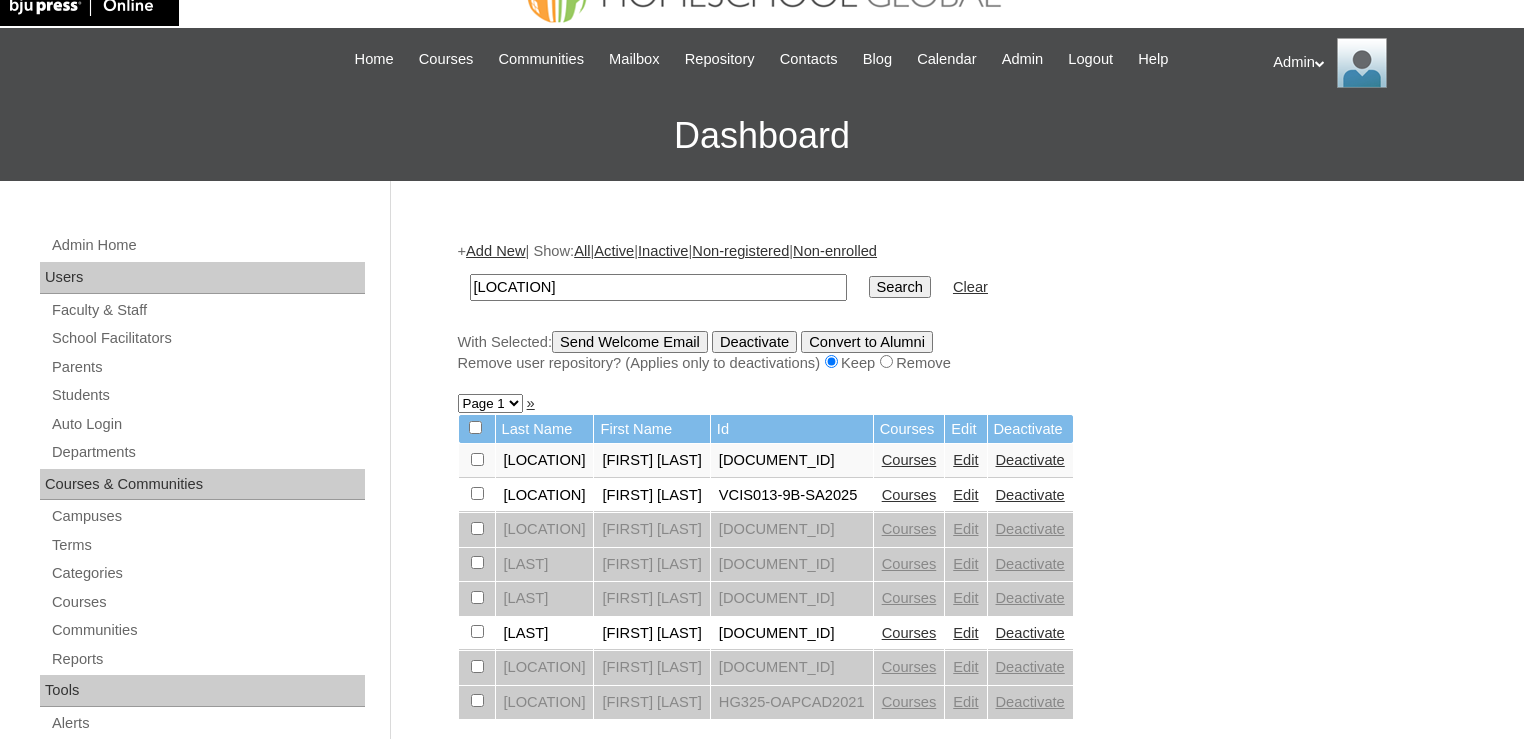 click on "Edit" at bounding box center (965, 460) 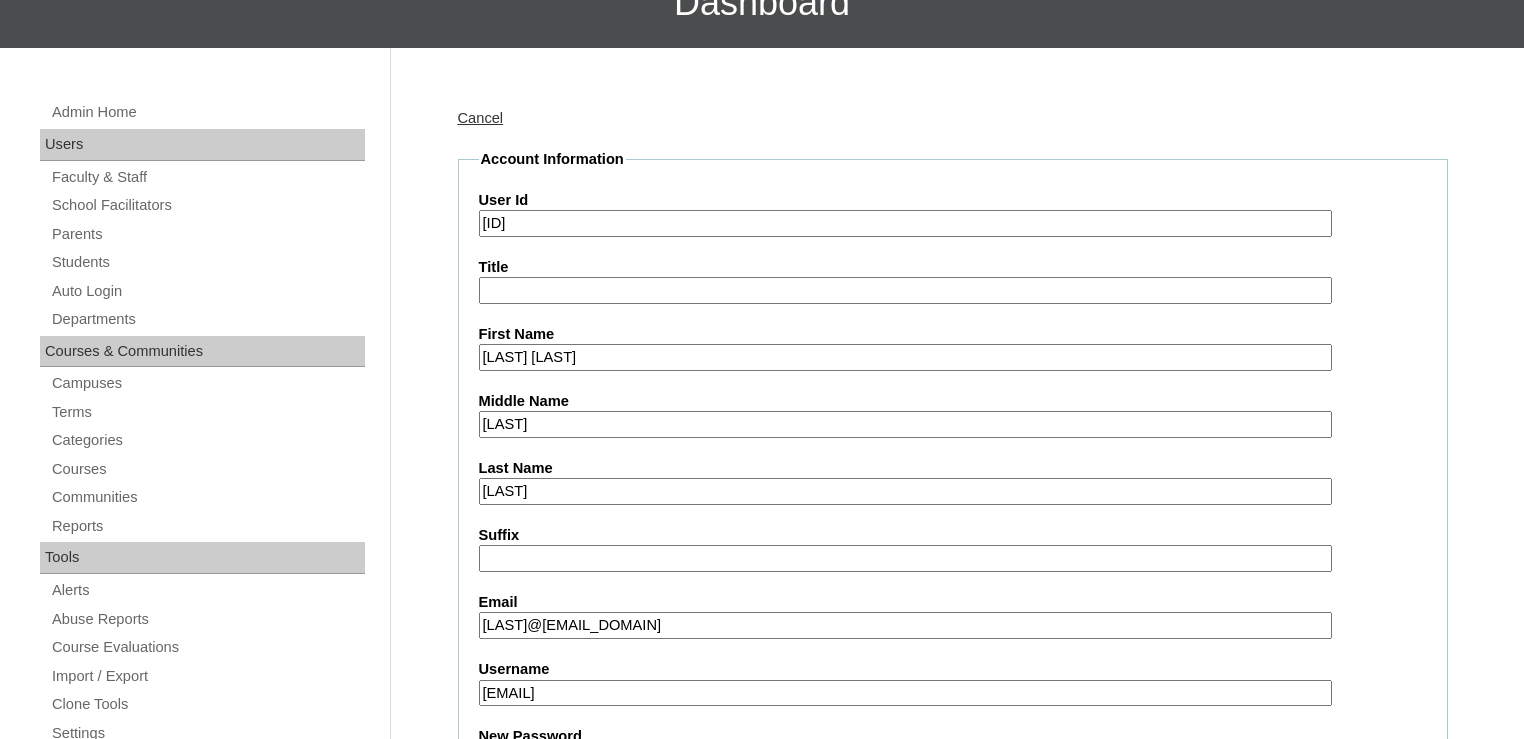 scroll, scrollTop: 0, scrollLeft: 0, axis: both 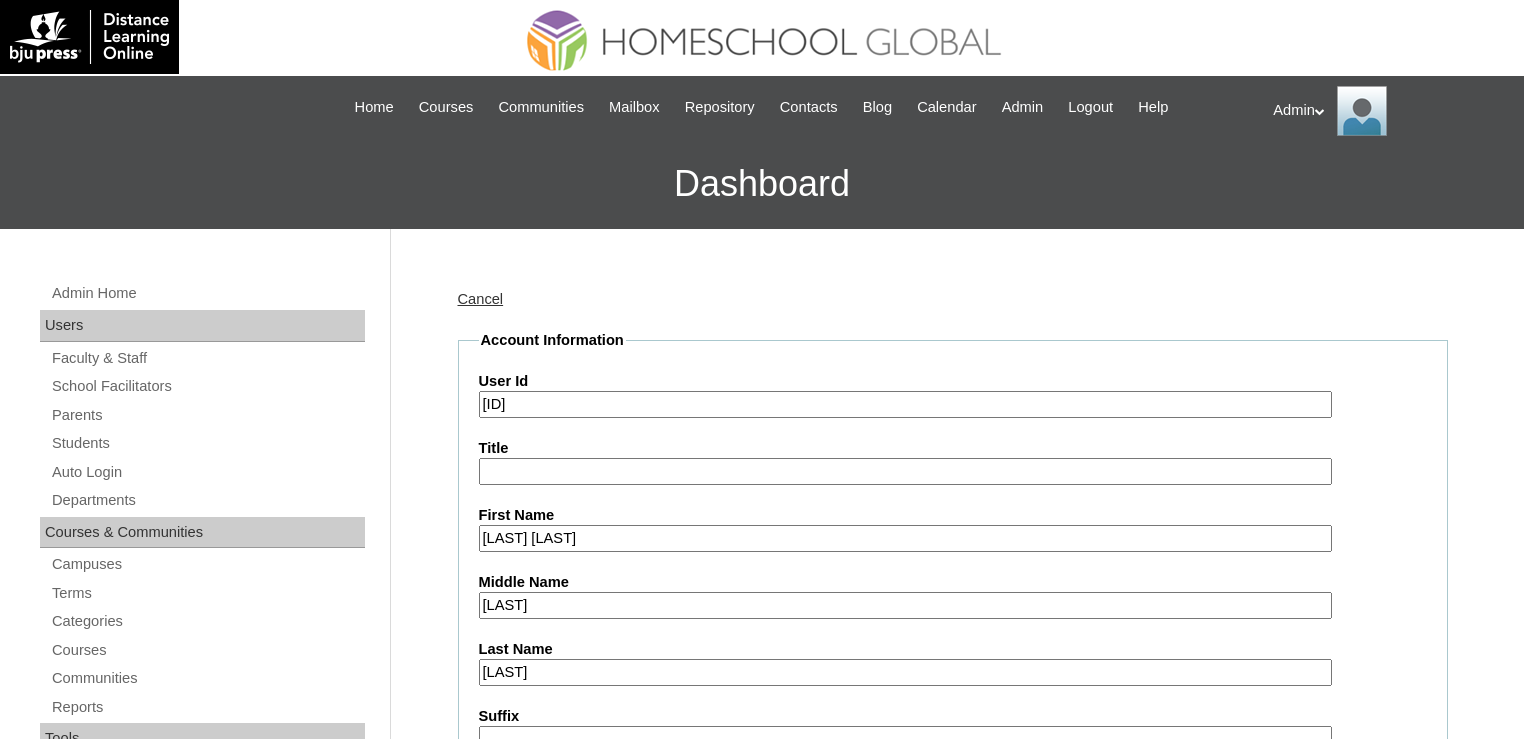 click on "Cancel" at bounding box center [481, 299] 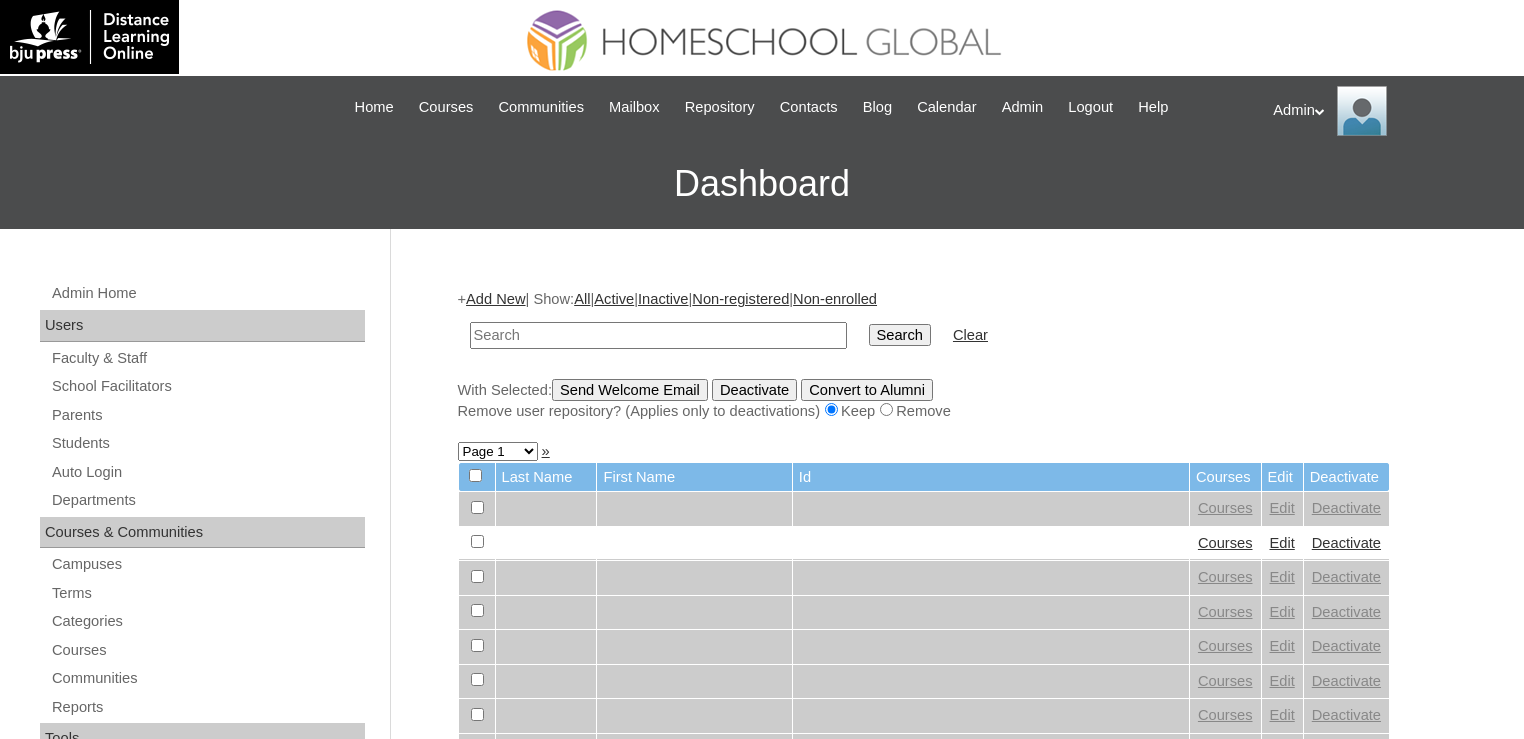 scroll, scrollTop: 0, scrollLeft: 0, axis: both 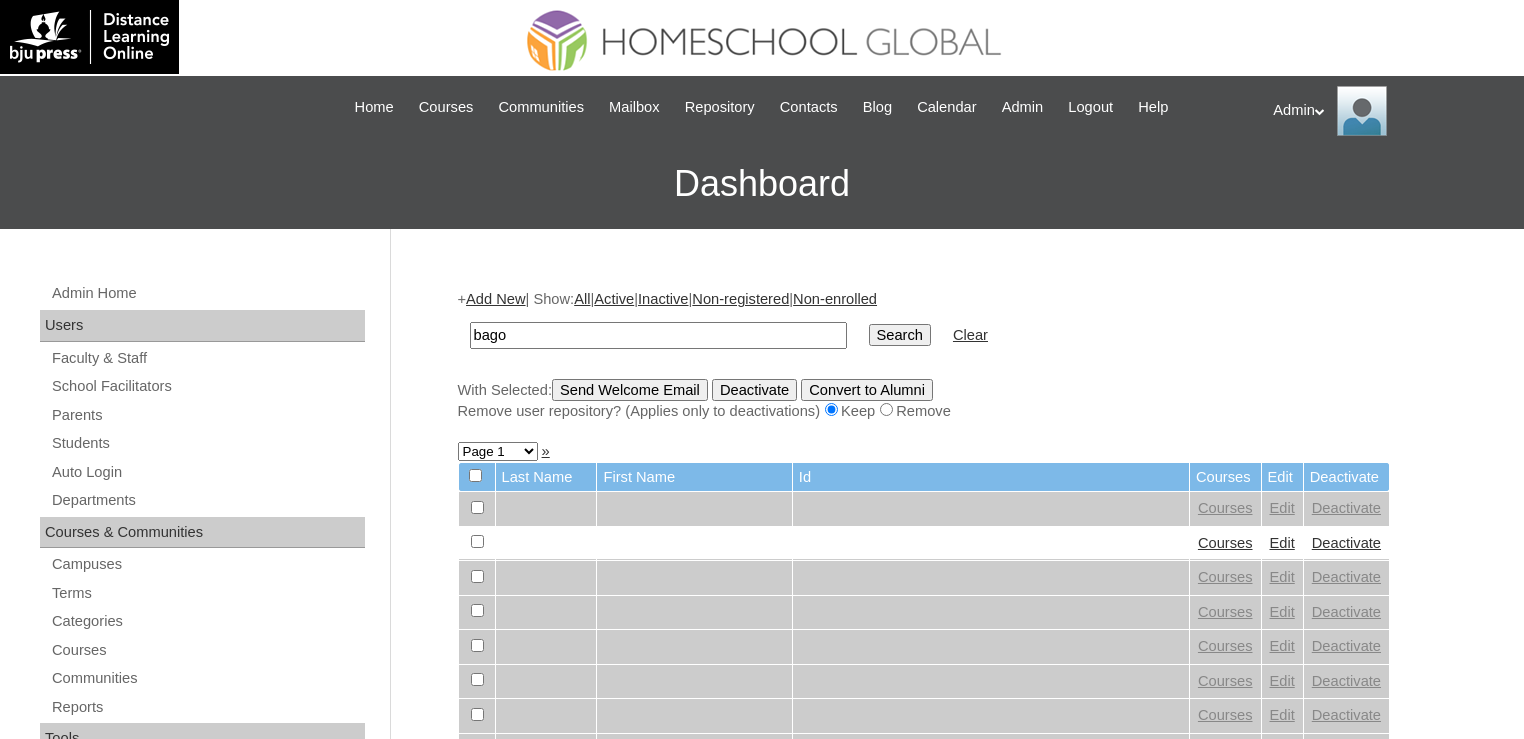 type on "bago" 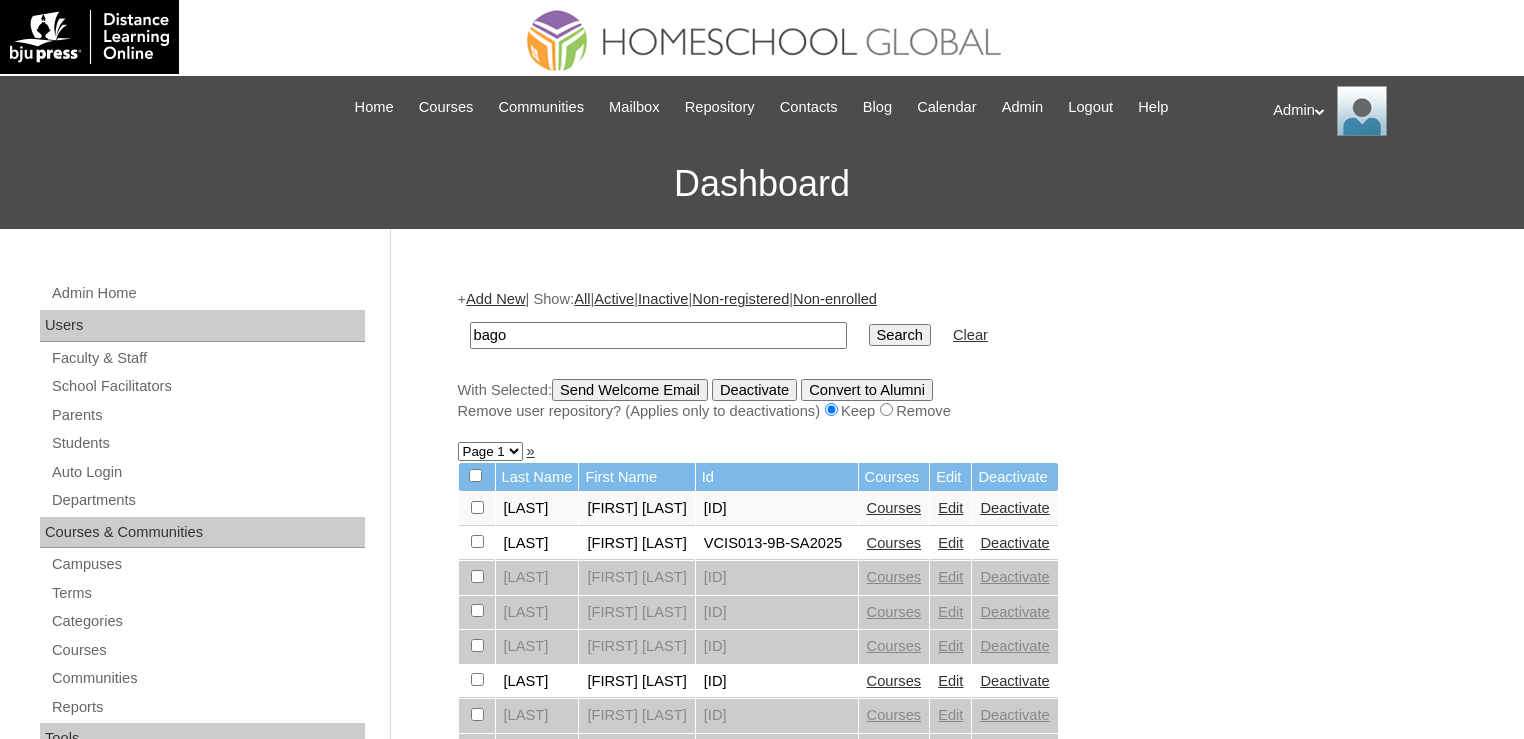 scroll, scrollTop: 0, scrollLeft: 0, axis: both 